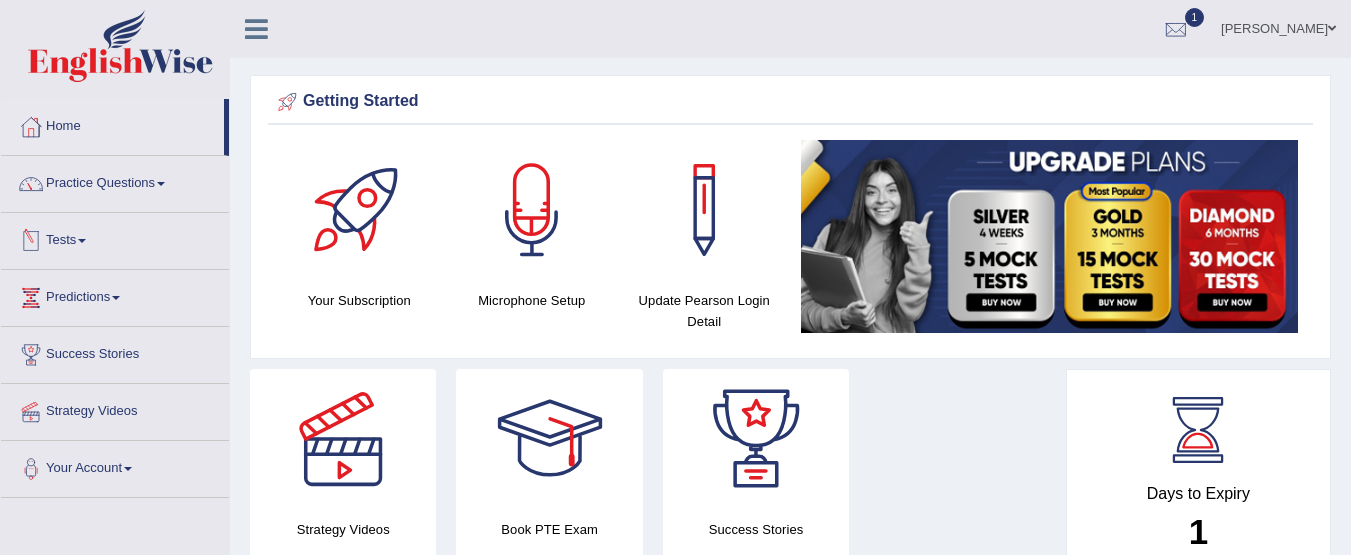 scroll, scrollTop: 0, scrollLeft: 0, axis: both 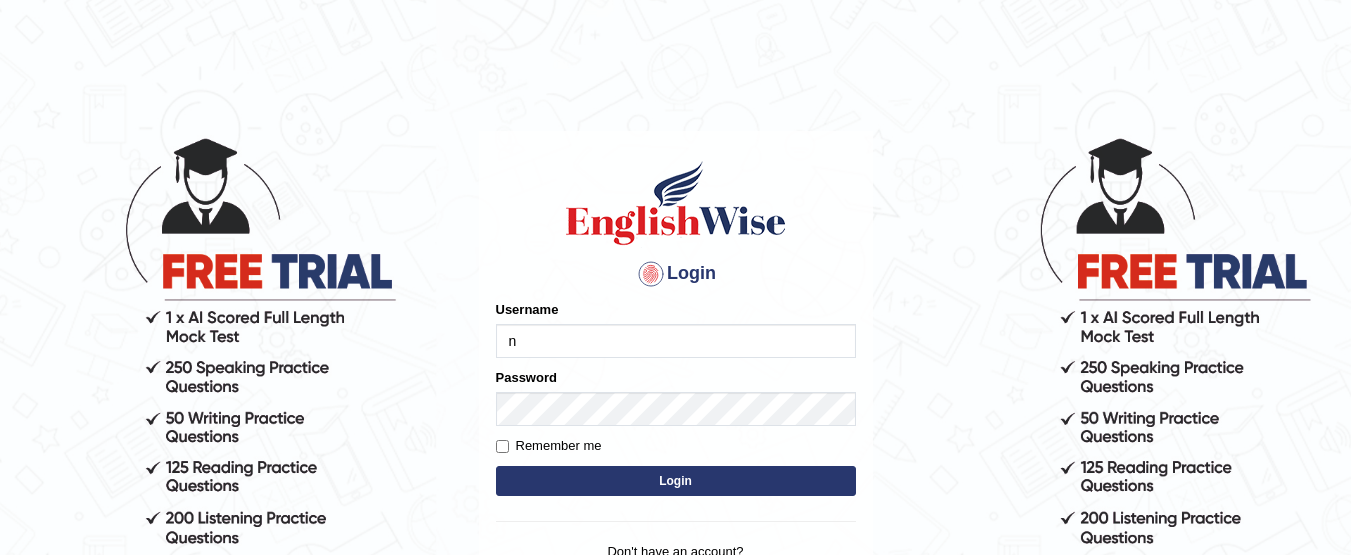 type on "Nishant11111" 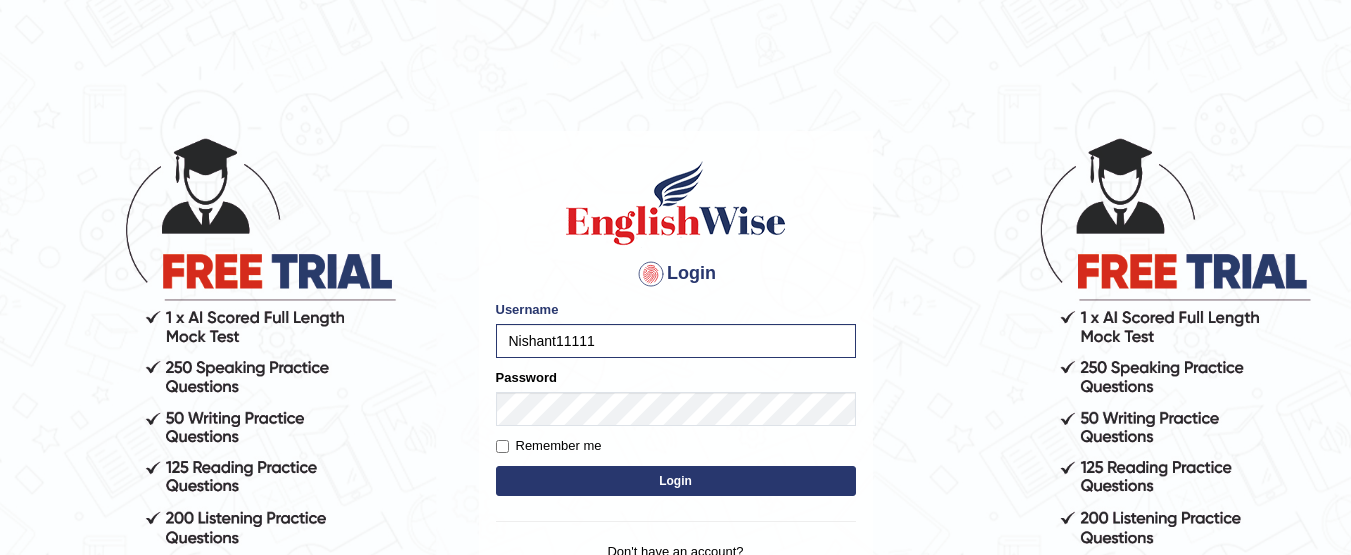 click on "Login" at bounding box center (676, 481) 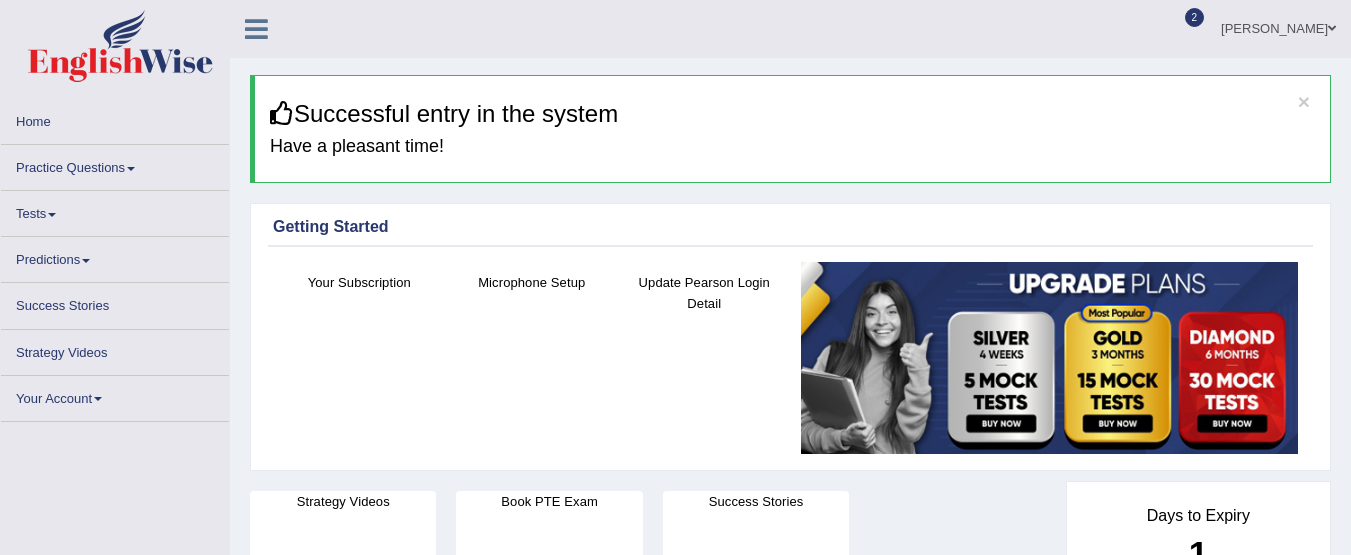 scroll, scrollTop: 0, scrollLeft: 0, axis: both 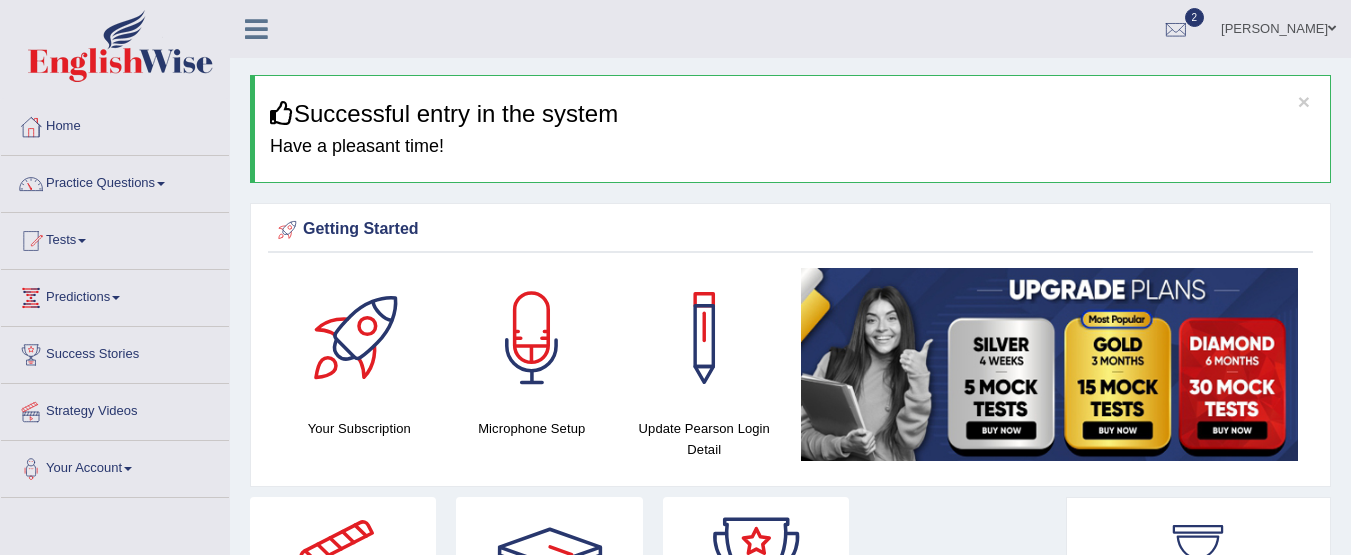 click on "Practice Questions" at bounding box center [115, 181] 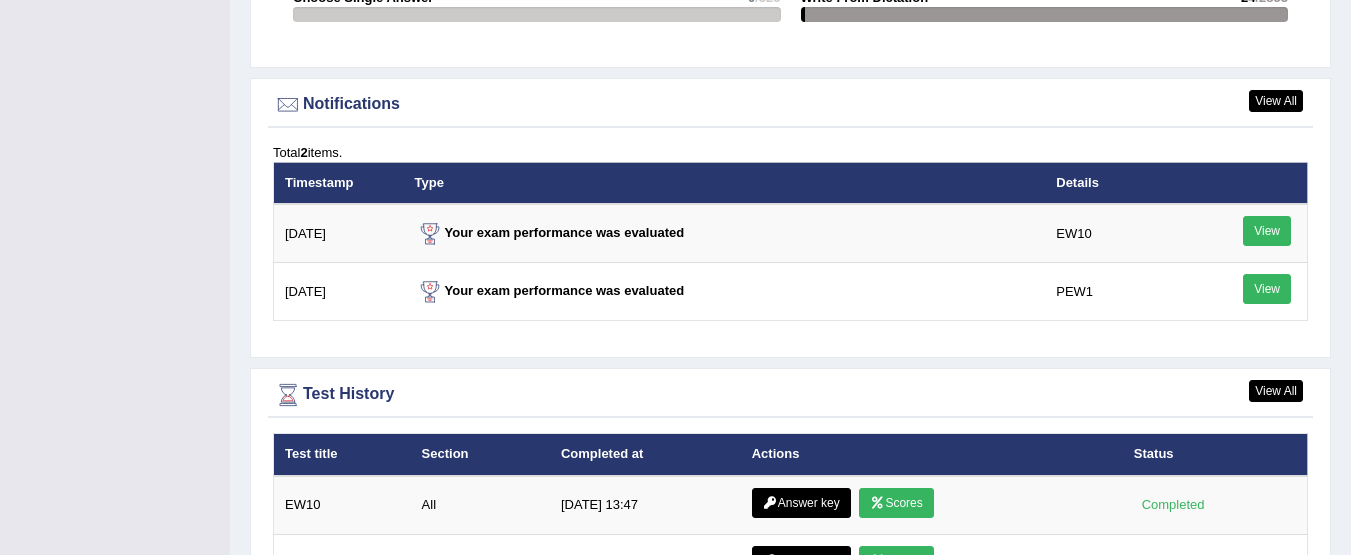 scroll, scrollTop: 2384, scrollLeft: 0, axis: vertical 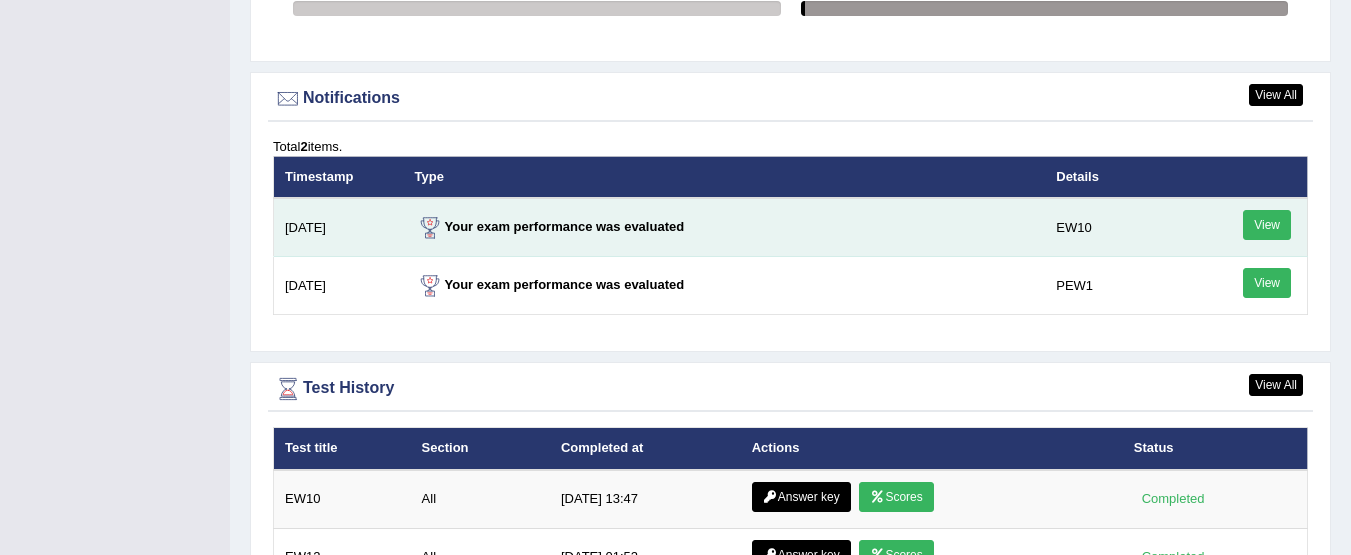 click on "View" at bounding box center [1267, 225] 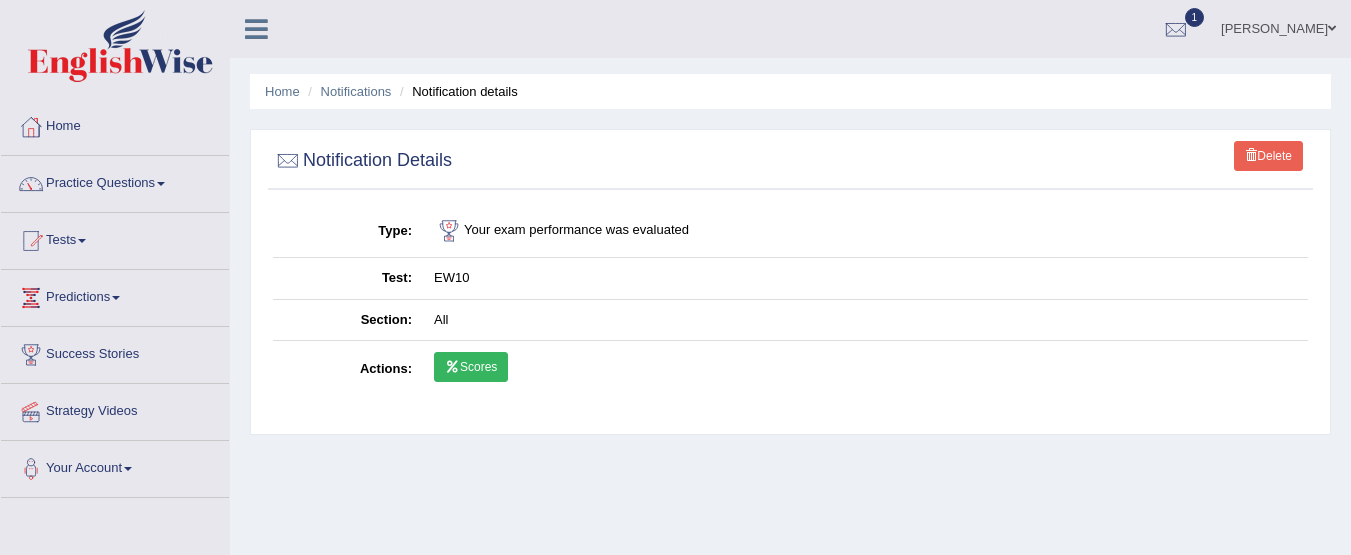 scroll, scrollTop: 0, scrollLeft: 0, axis: both 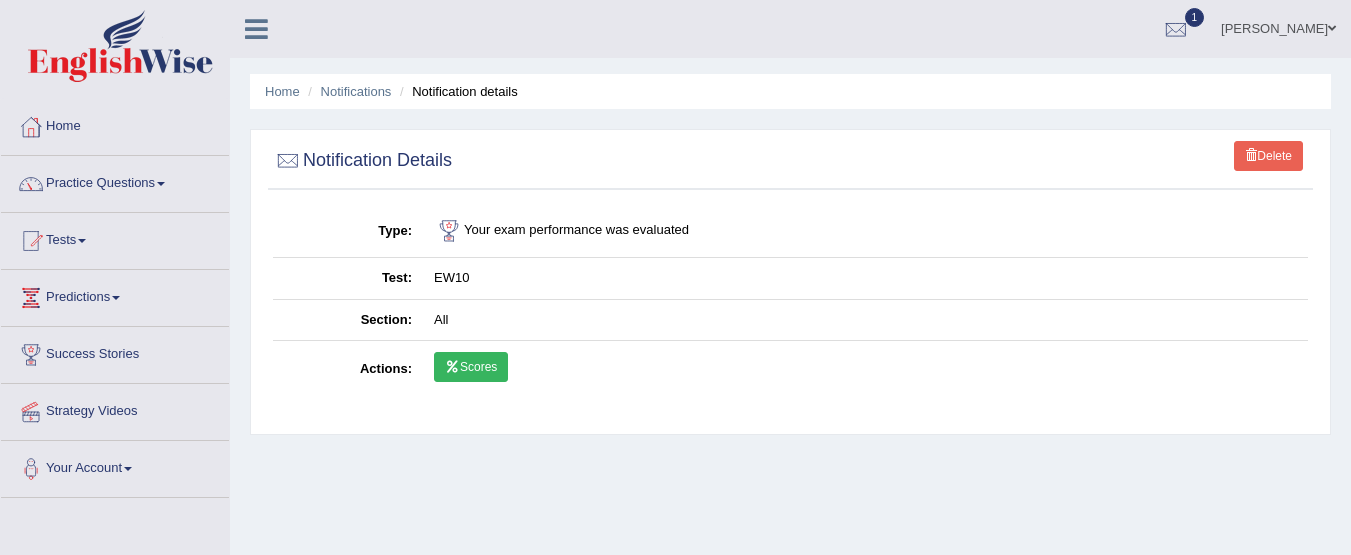 click on "Scores" at bounding box center [471, 367] 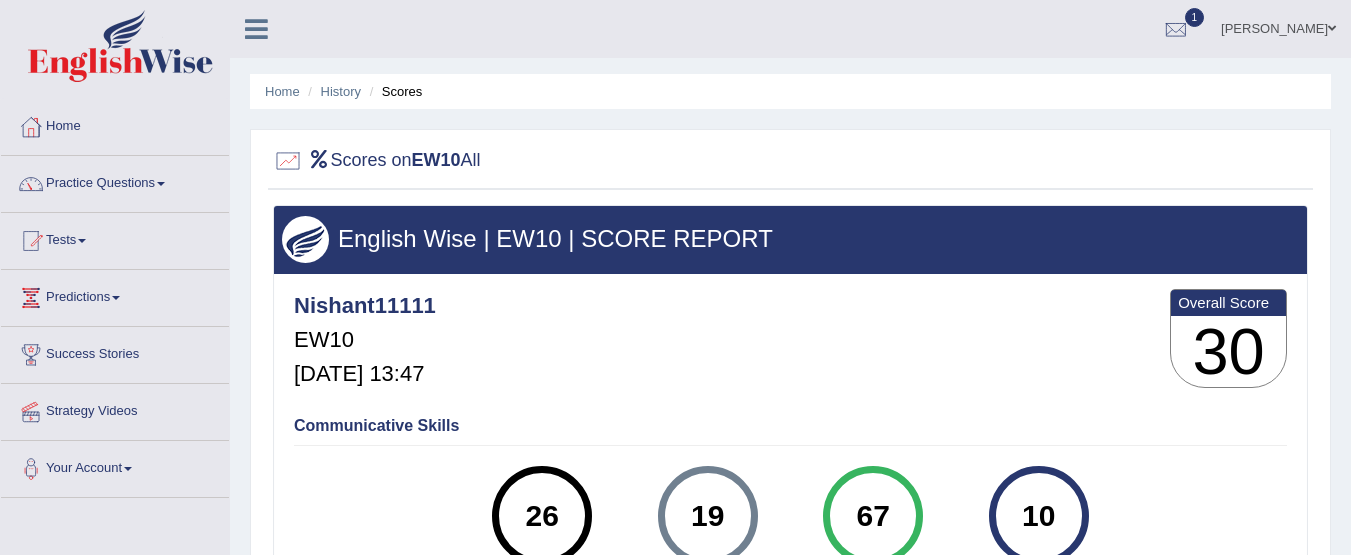 scroll, scrollTop: 301, scrollLeft: 0, axis: vertical 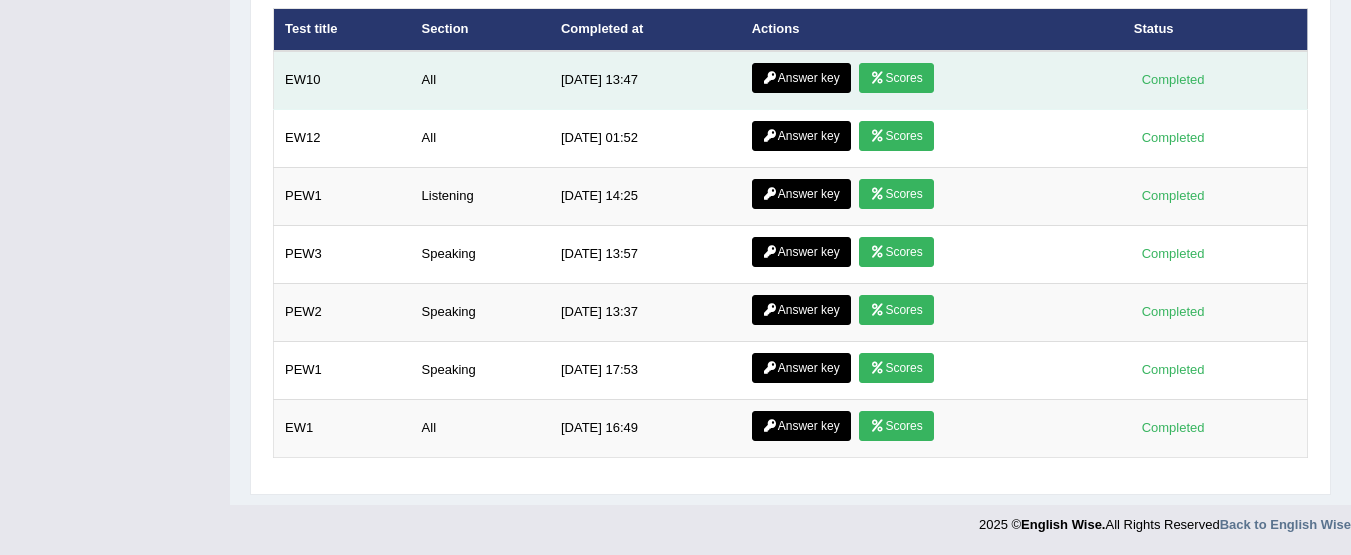 click on "Answer key" at bounding box center (801, 78) 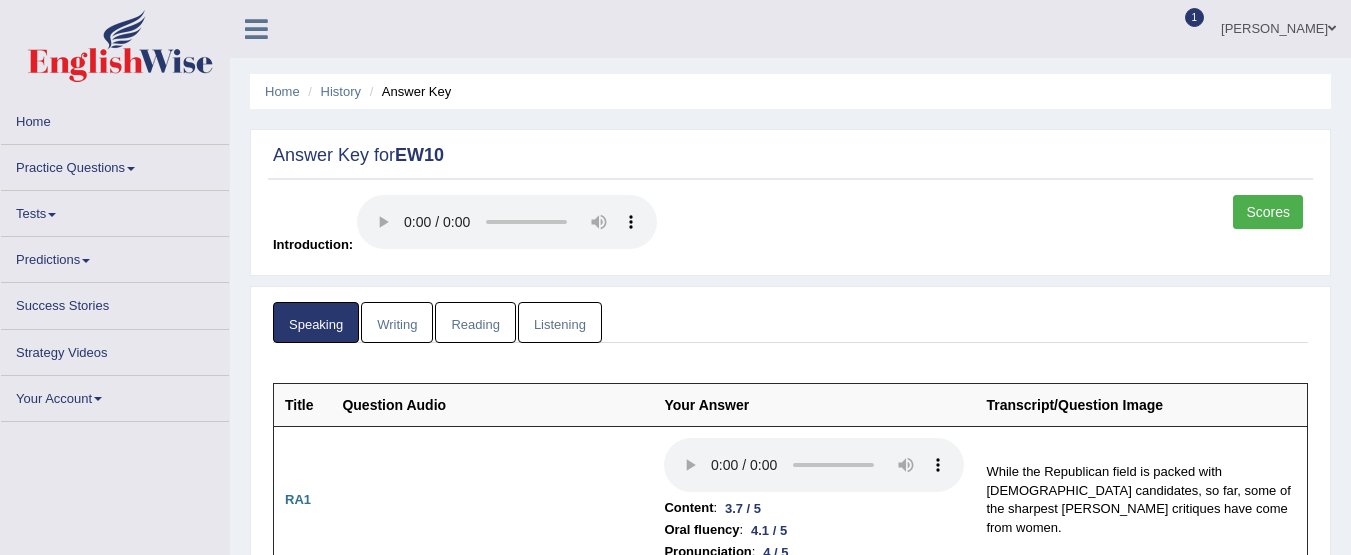 scroll, scrollTop: 0, scrollLeft: 0, axis: both 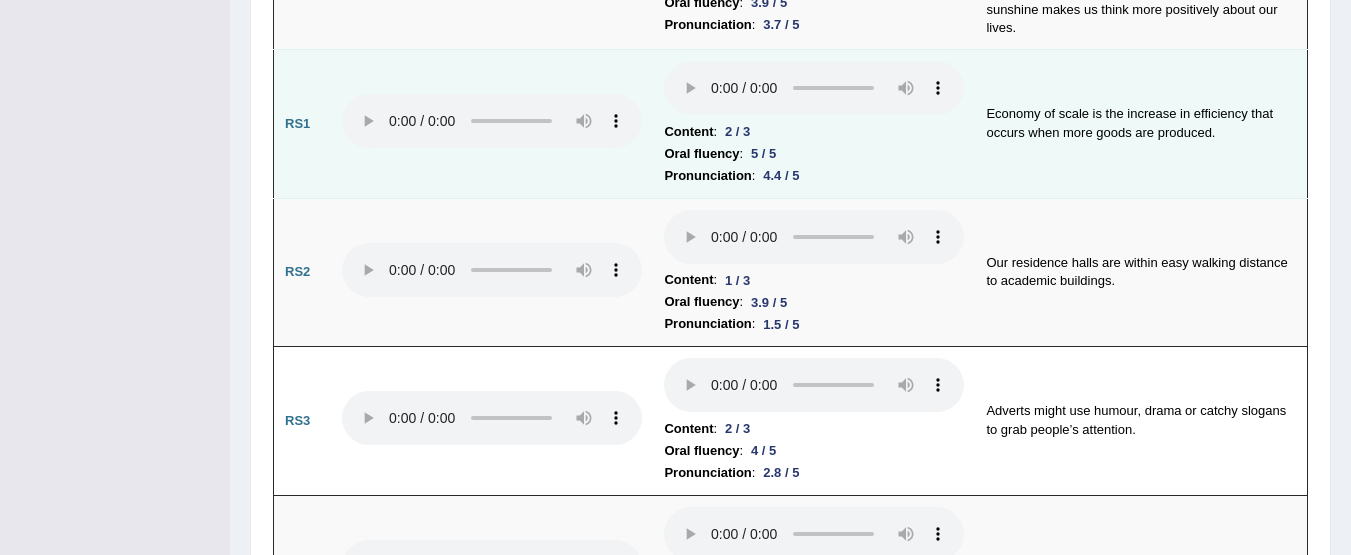 type 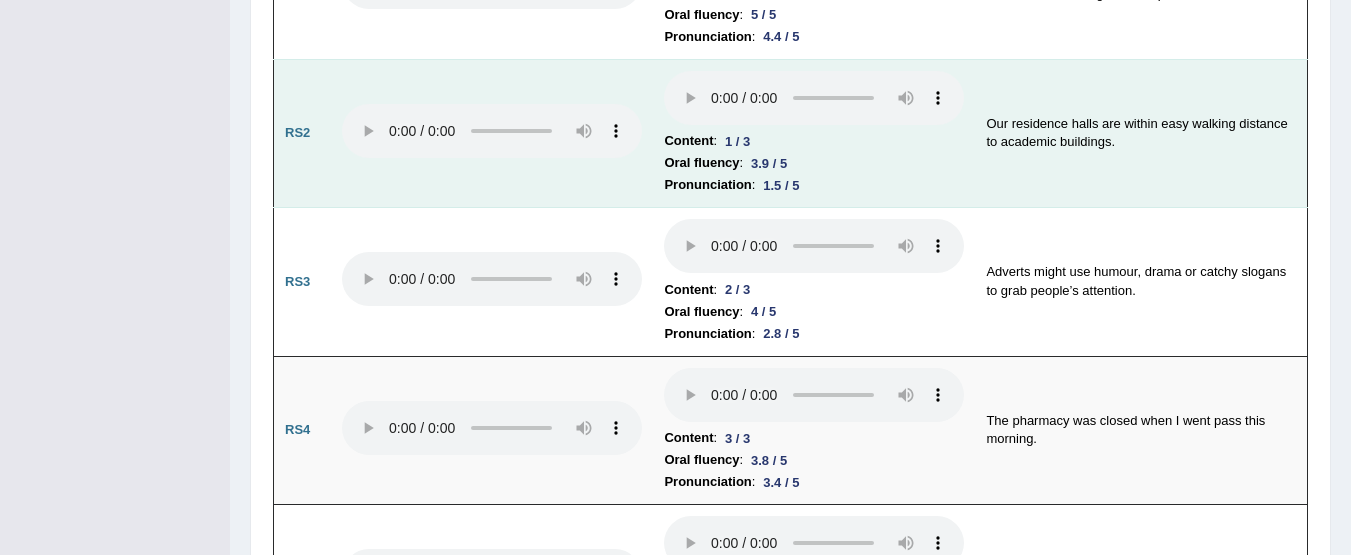 scroll, scrollTop: 1530, scrollLeft: 0, axis: vertical 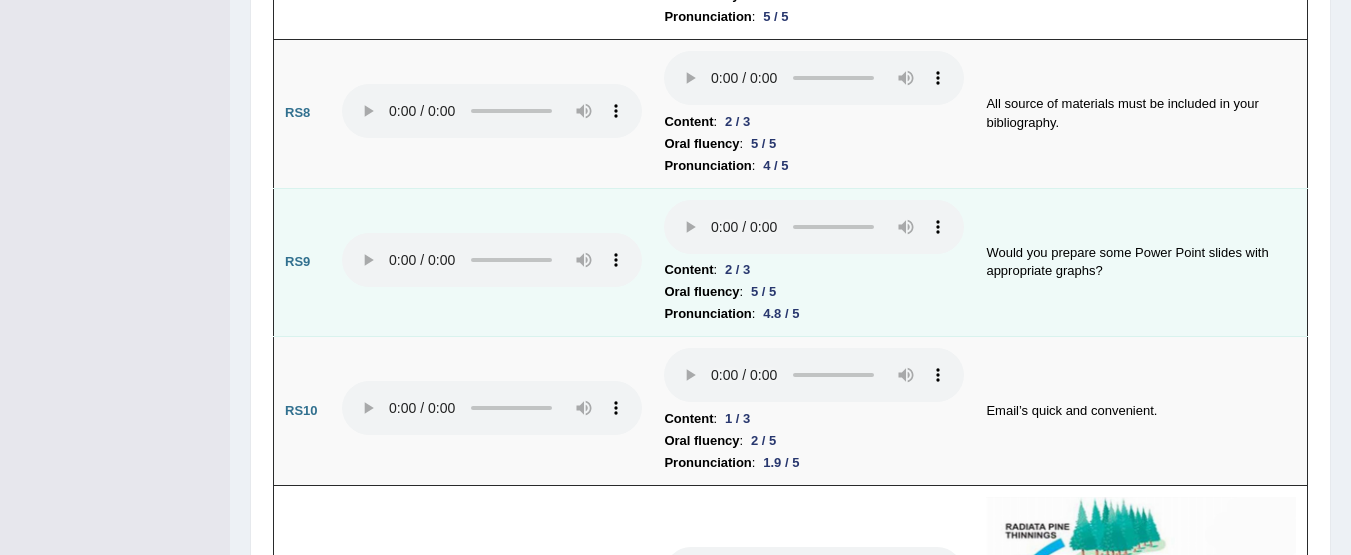 click on "Content  :  2 / 3
Oral fluency  :  5 / 5
Pronunciation  :  4.8 / 5" at bounding box center (814, 262) 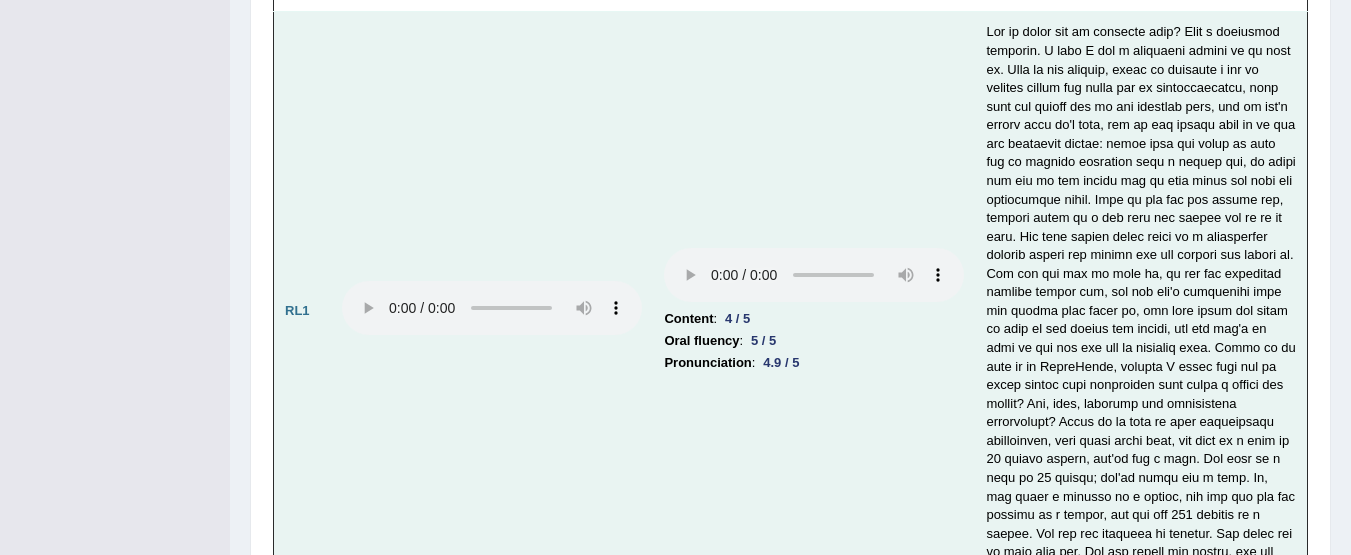 scroll, scrollTop: 3670, scrollLeft: 0, axis: vertical 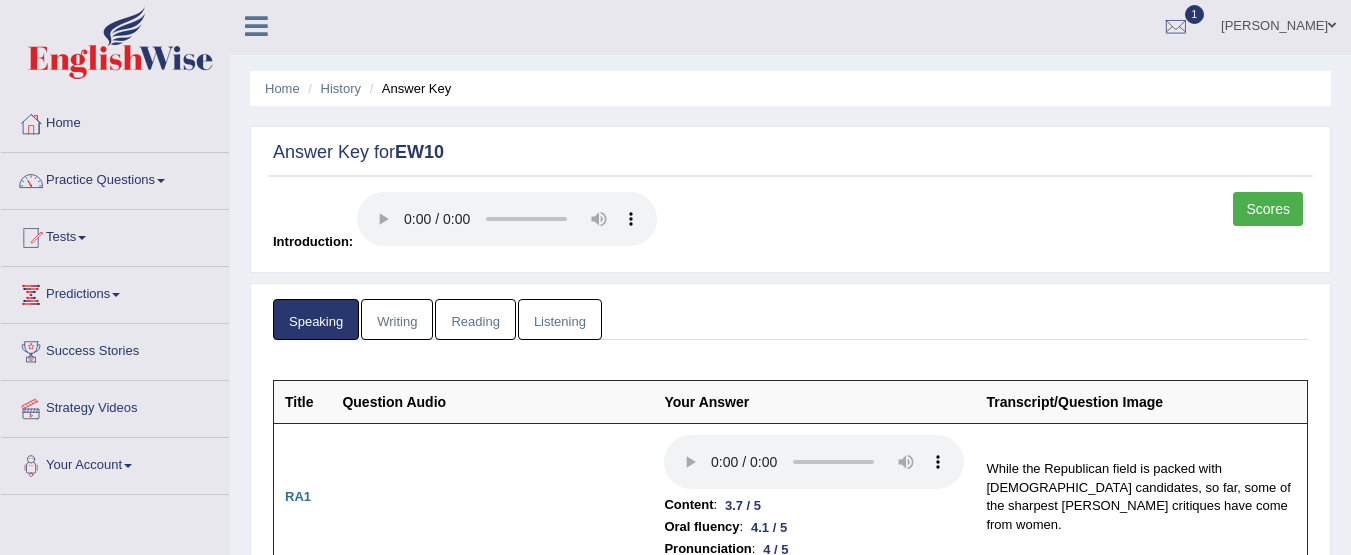 click on "Writing" at bounding box center [397, 319] 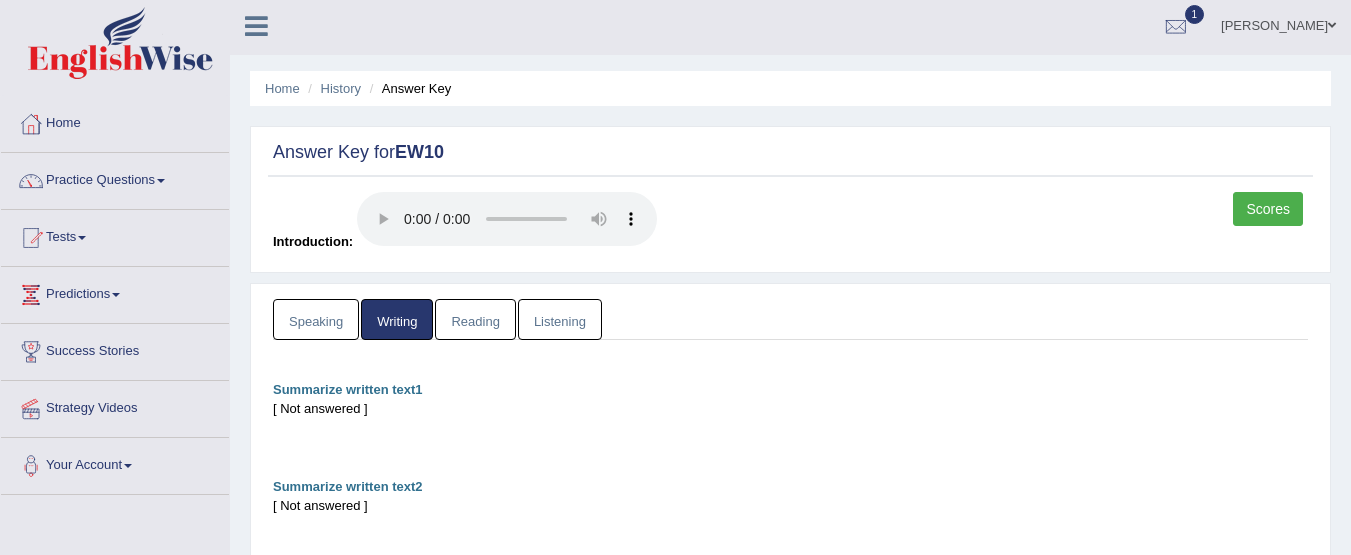 click on "Speaking" at bounding box center (316, 319) 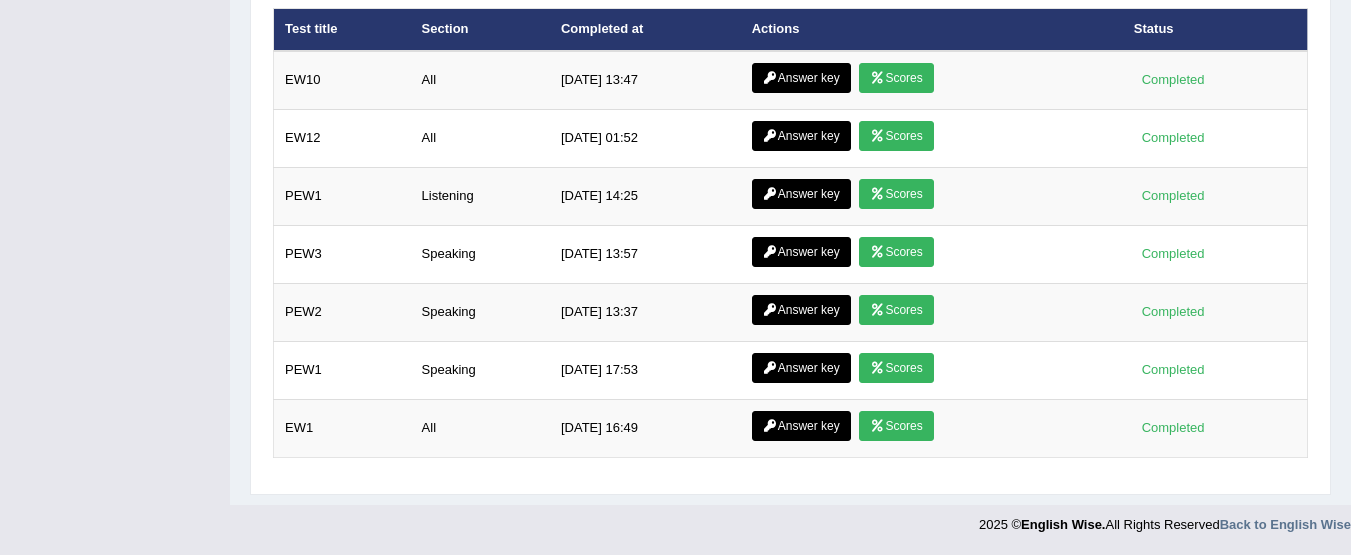 scroll, scrollTop: 2617, scrollLeft: 0, axis: vertical 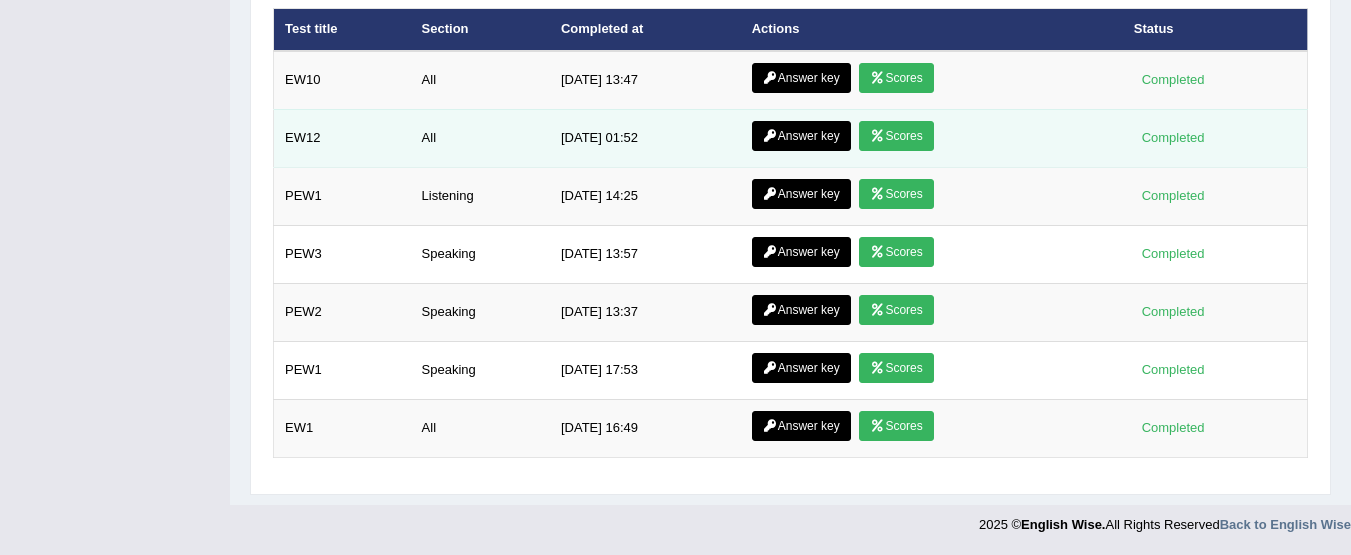 click at bounding box center [877, 136] 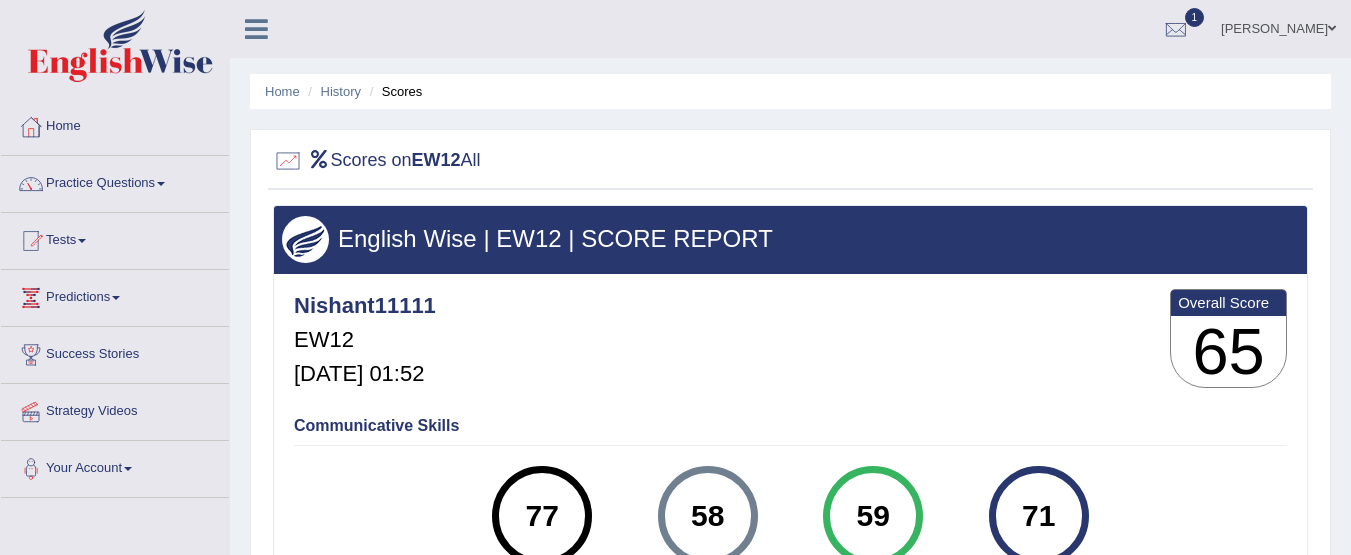 scroll, scrollTop: 0, scrollLeft: 0, axis: both 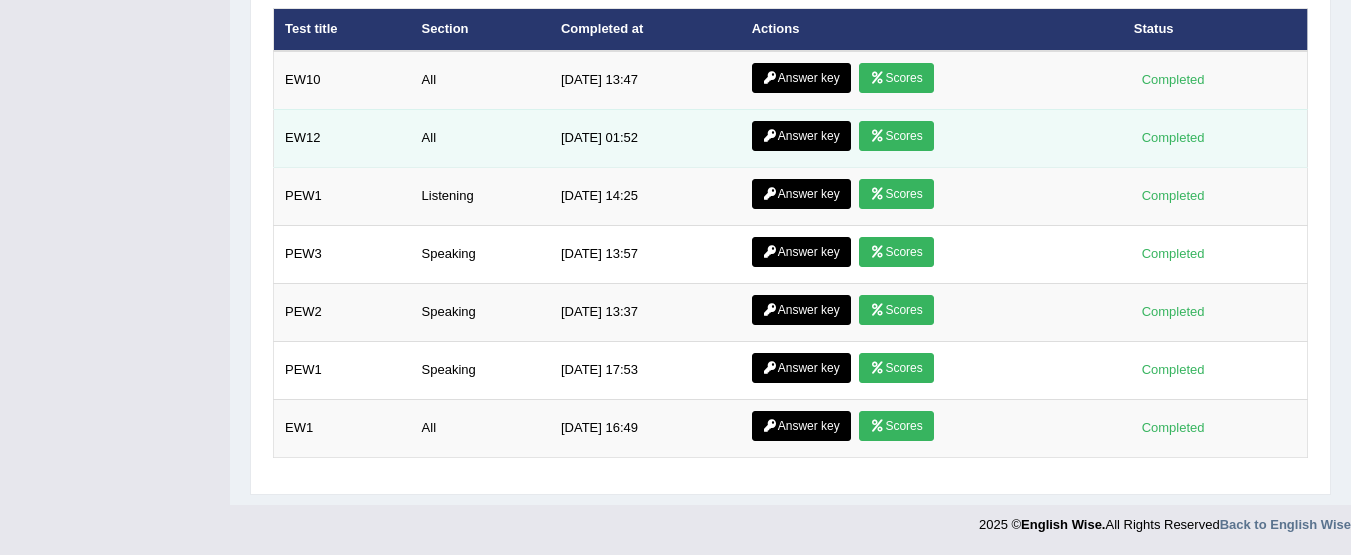 click on "Answer key" at bounding box center [801, 136] 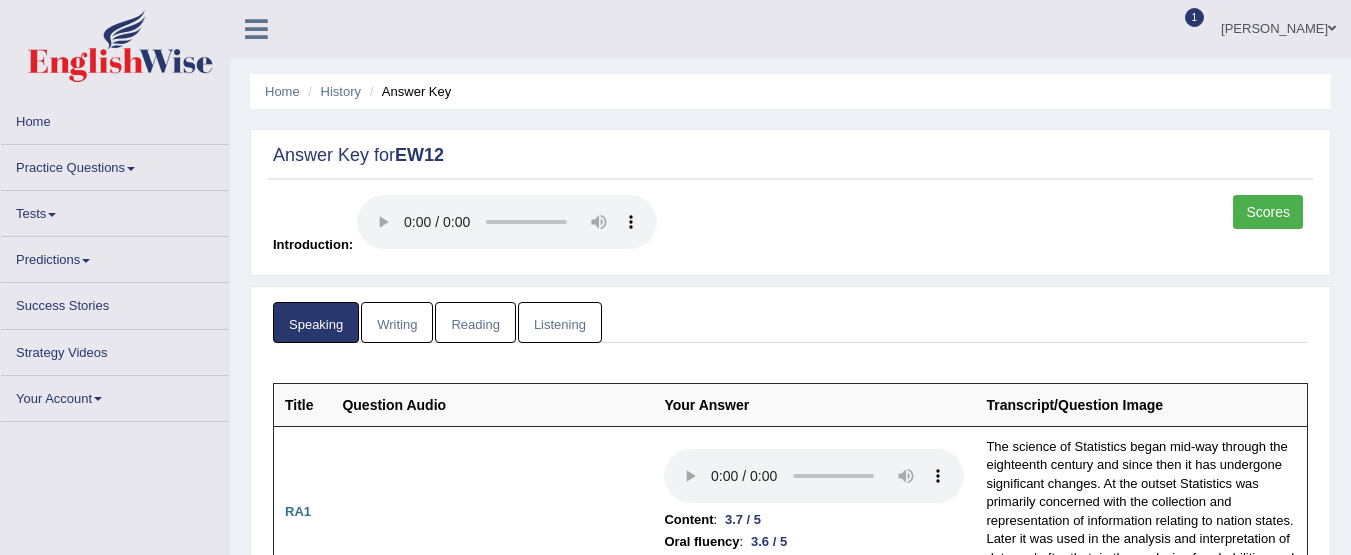 scroll, scrollTop: 0, scrollLeft: 0, axis: both 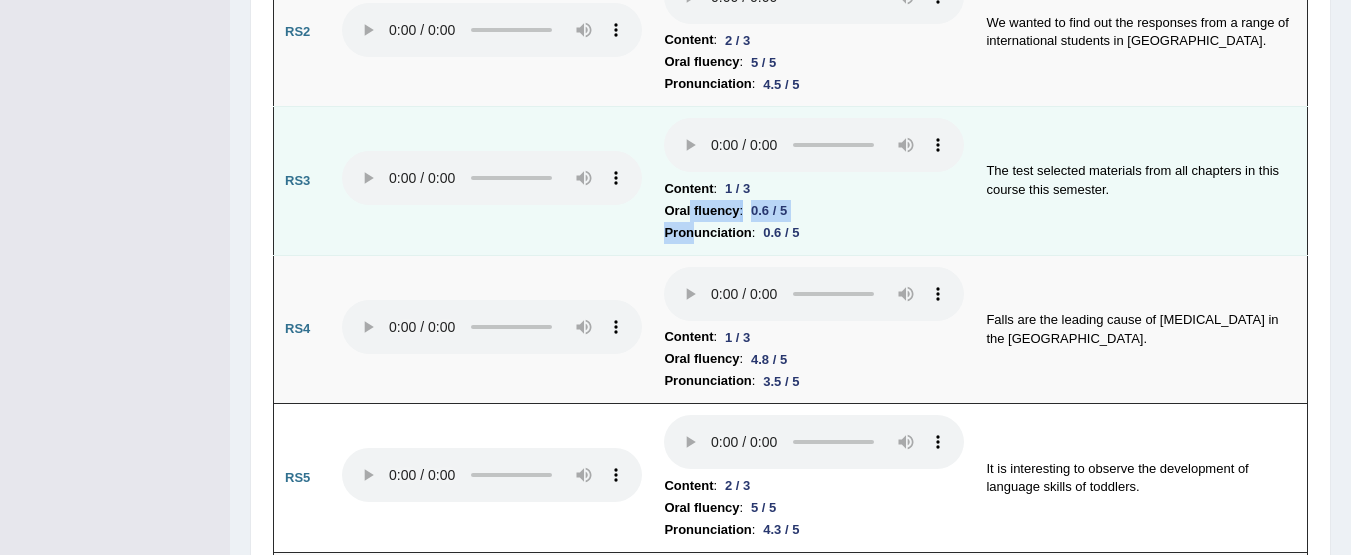 click on "Pronunciation" at bounding box center (707, 233) 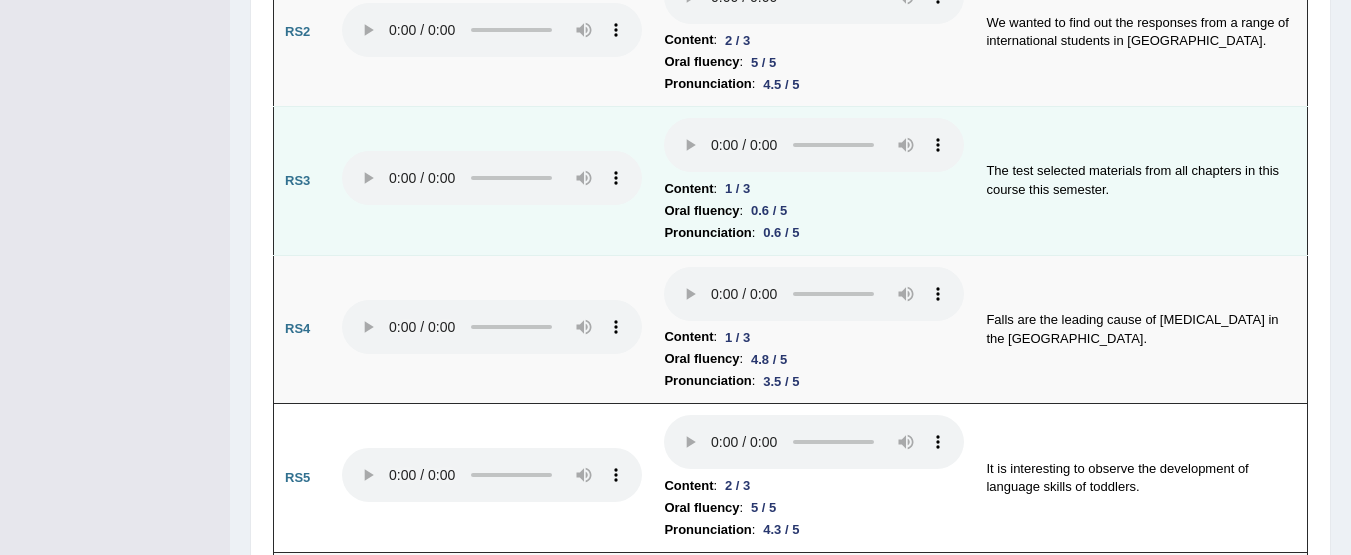 click at bounding box center [492, 181] 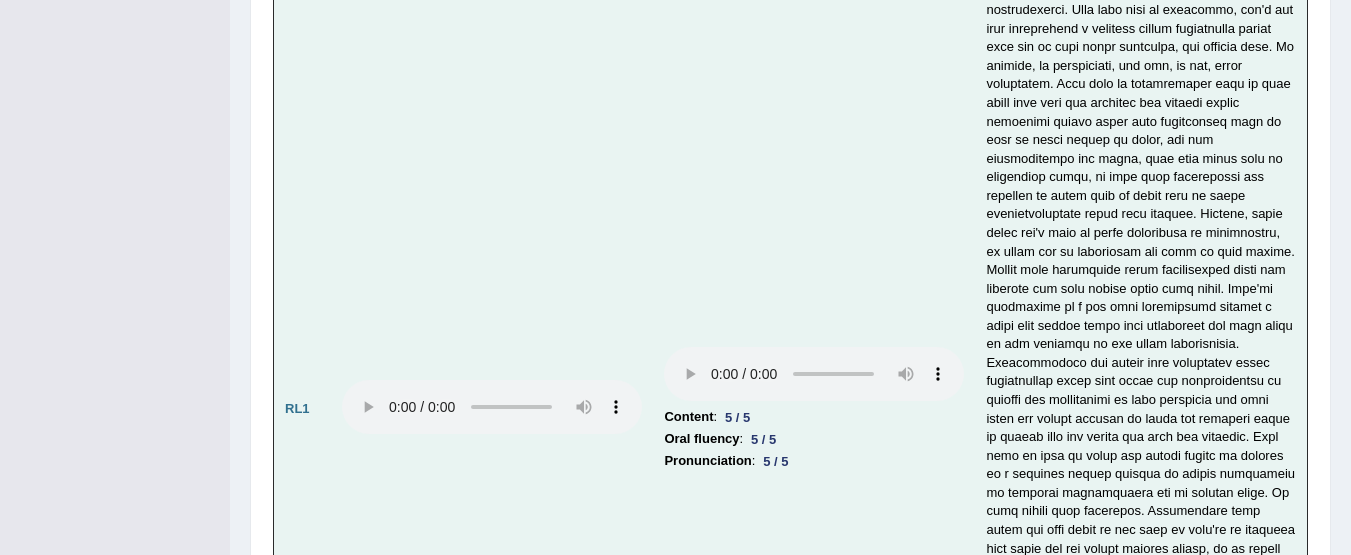 scroll, scrollTop: 3503, scrollLeft: 0, axis: vertical 